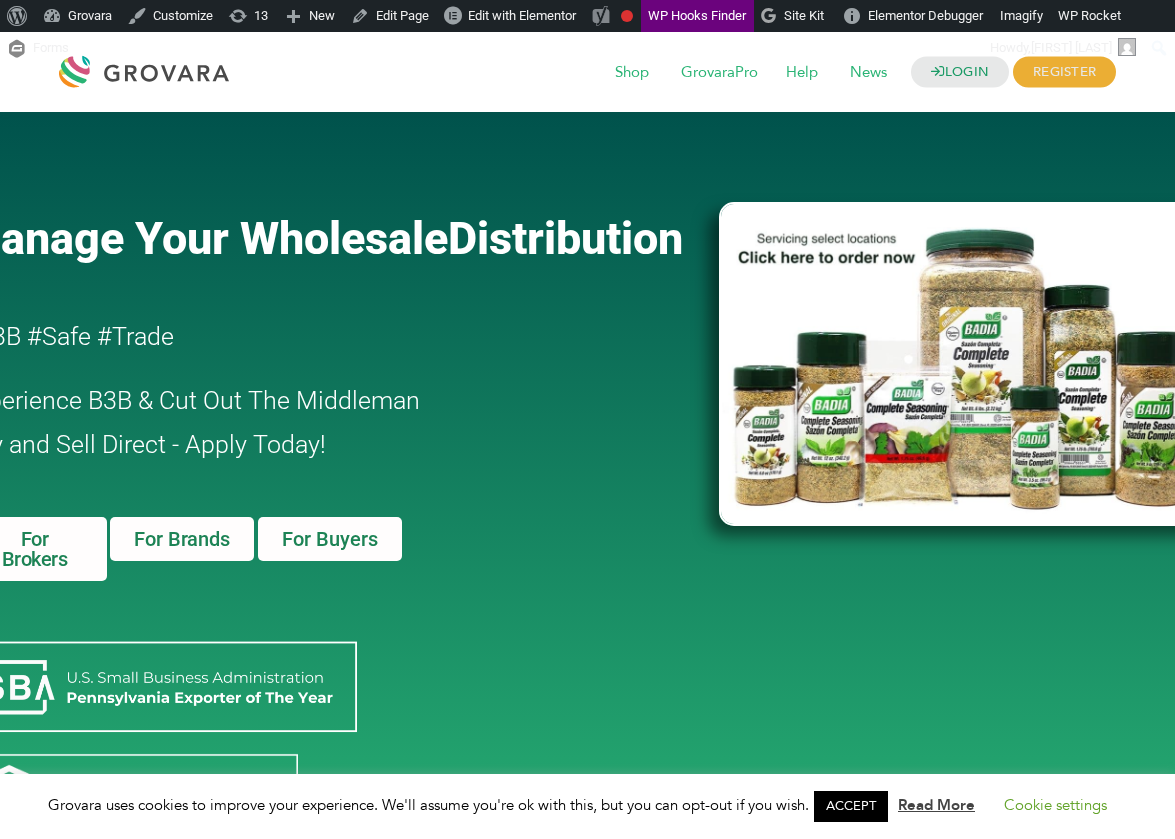 scroll, scrollTop: 0, scrollLeft: 0, axis: both 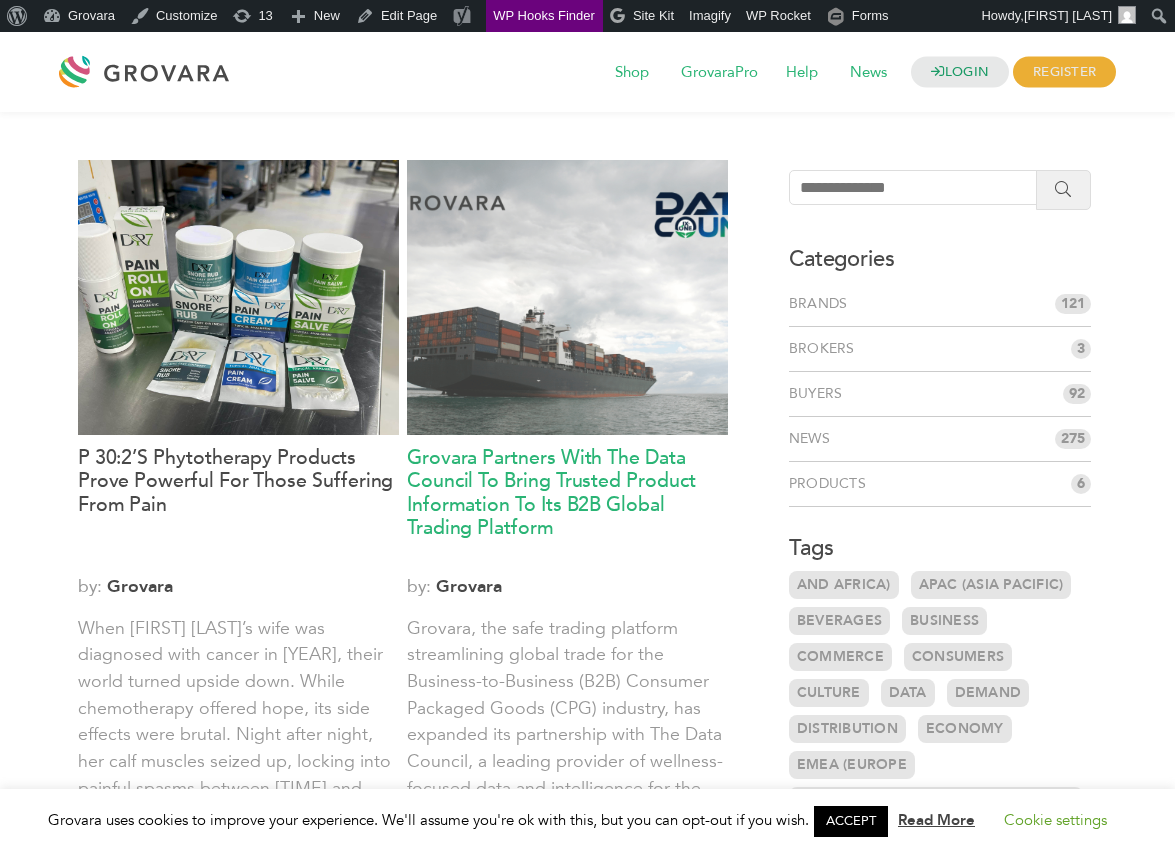 click on "Grovara Partners With The Data Council To Bring Trusted Product Information To Its B2B Global Trading Platform" at bounding box center (567, 504) 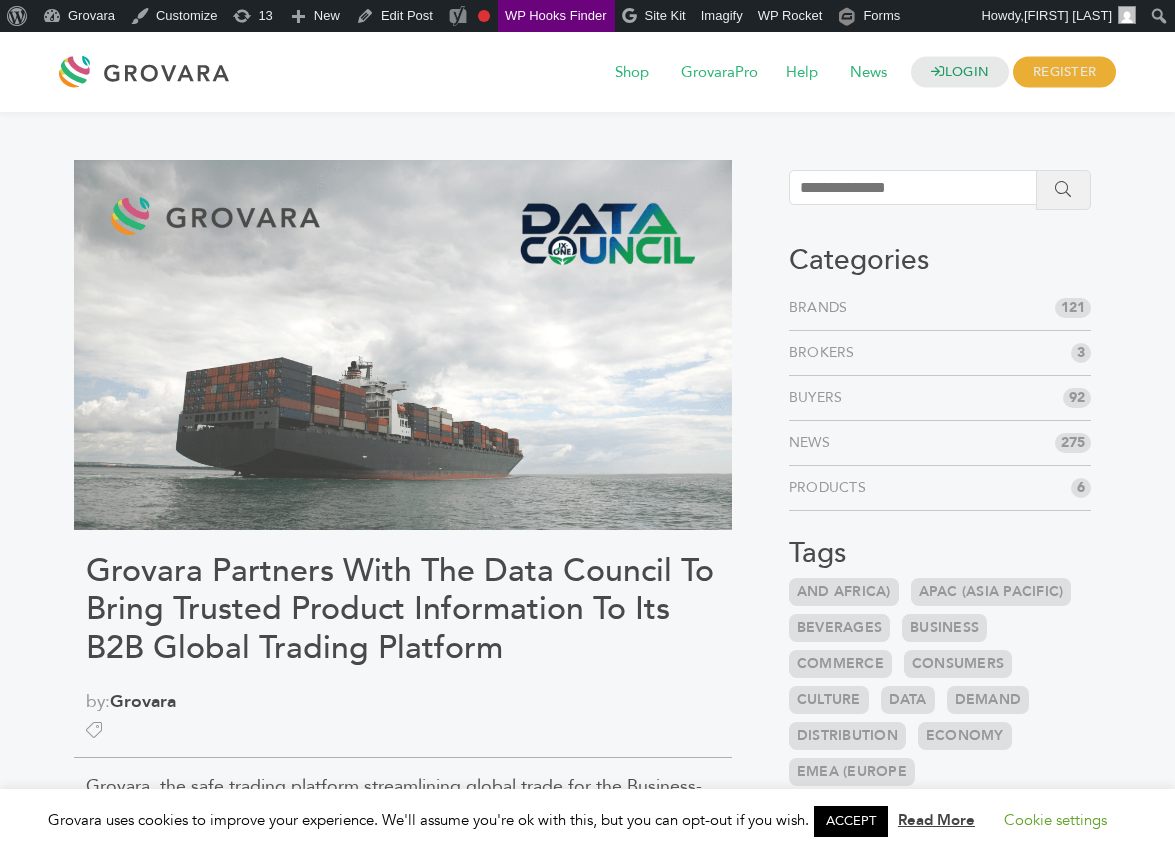 scroll, scrollTop: 0, scrollLeft: 0, axis: both 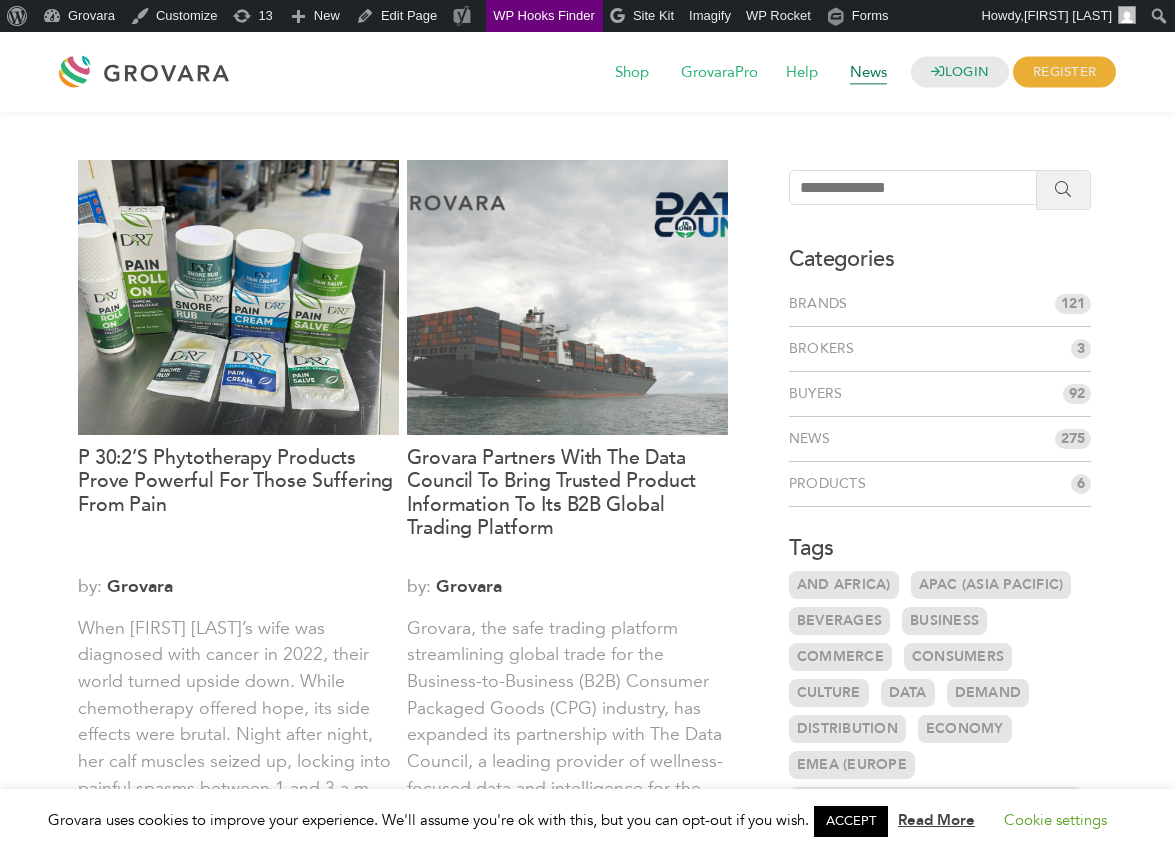 click on "News" at bounding box center [868, 73] 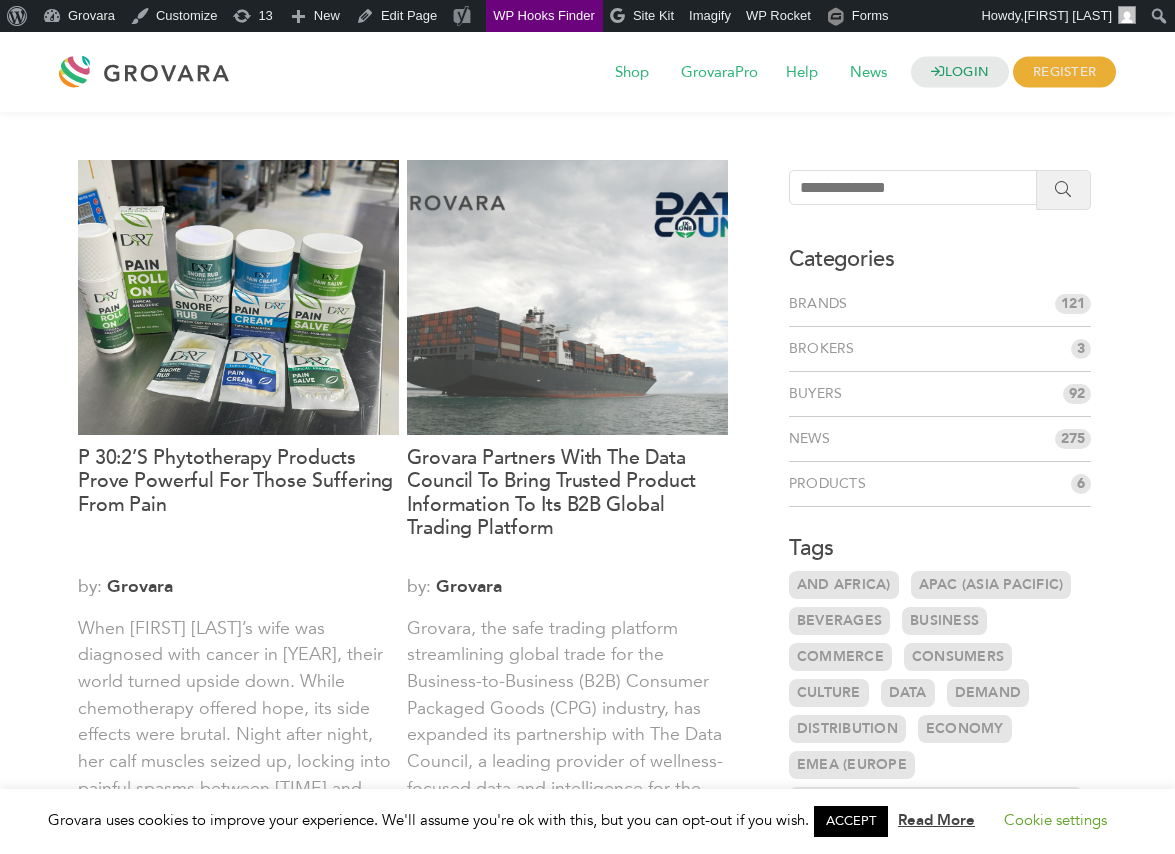 scroll, scrollTop: 0, scrollLeft: 0, axis: both 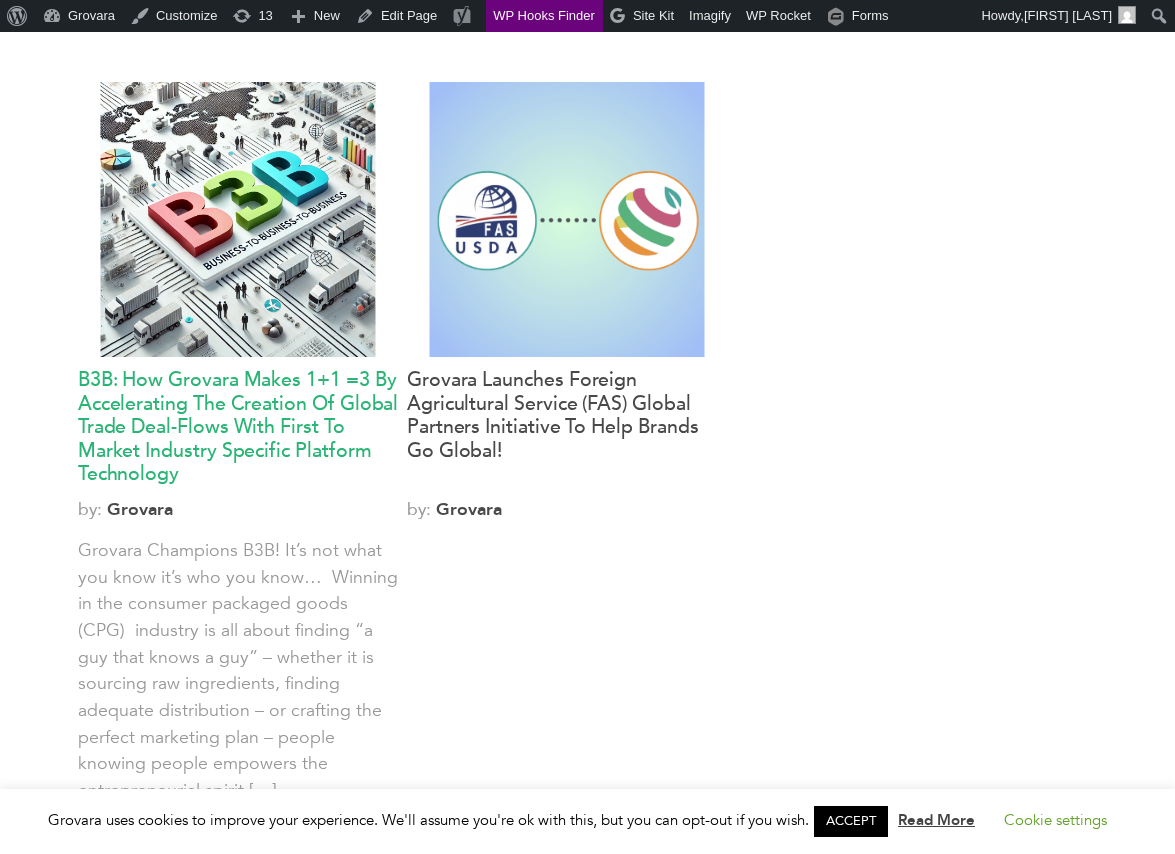 click on "B3B: How Grovara Makes 1+1 =3 By Accelerating The Creation Of Global Trade Deal-Flows With First To Market Industry Specific Platform Technology" at bounding box center (238, 426) 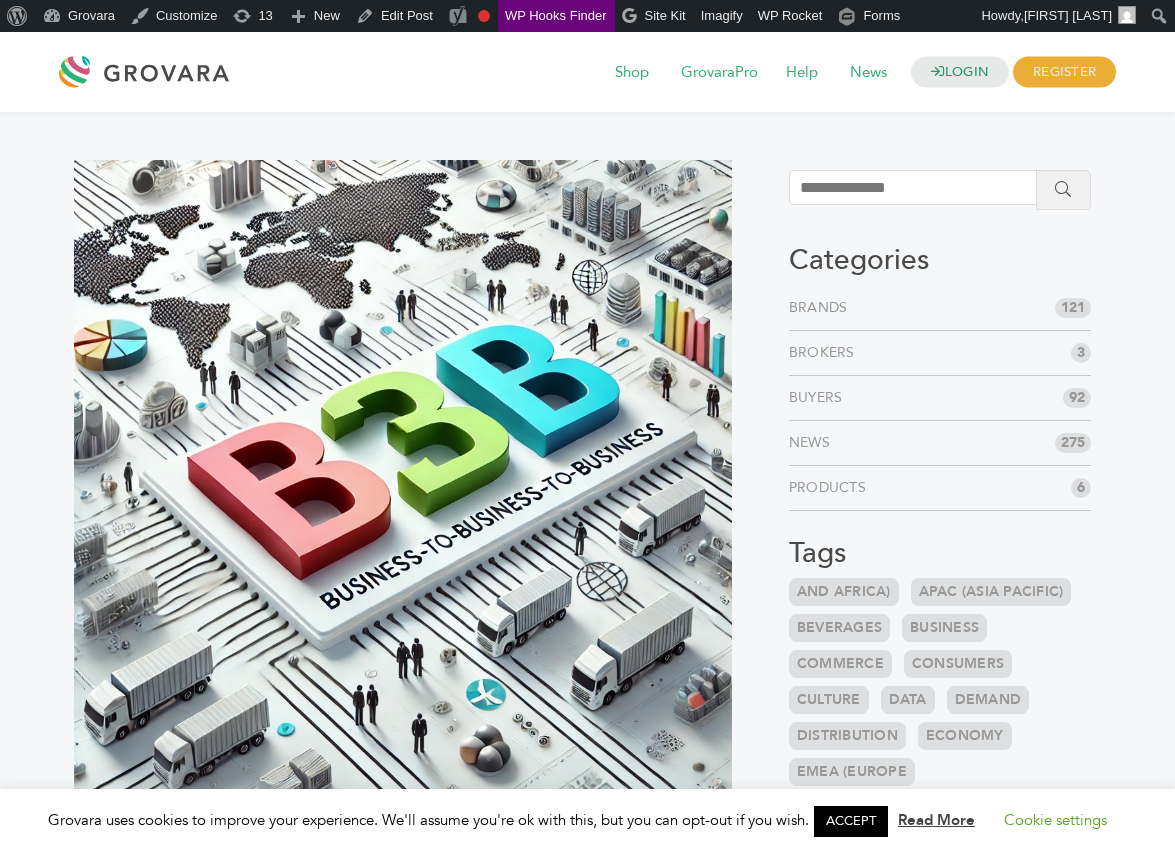 scroll, scrollTop: 0, scrollLeft: 0, axis: both 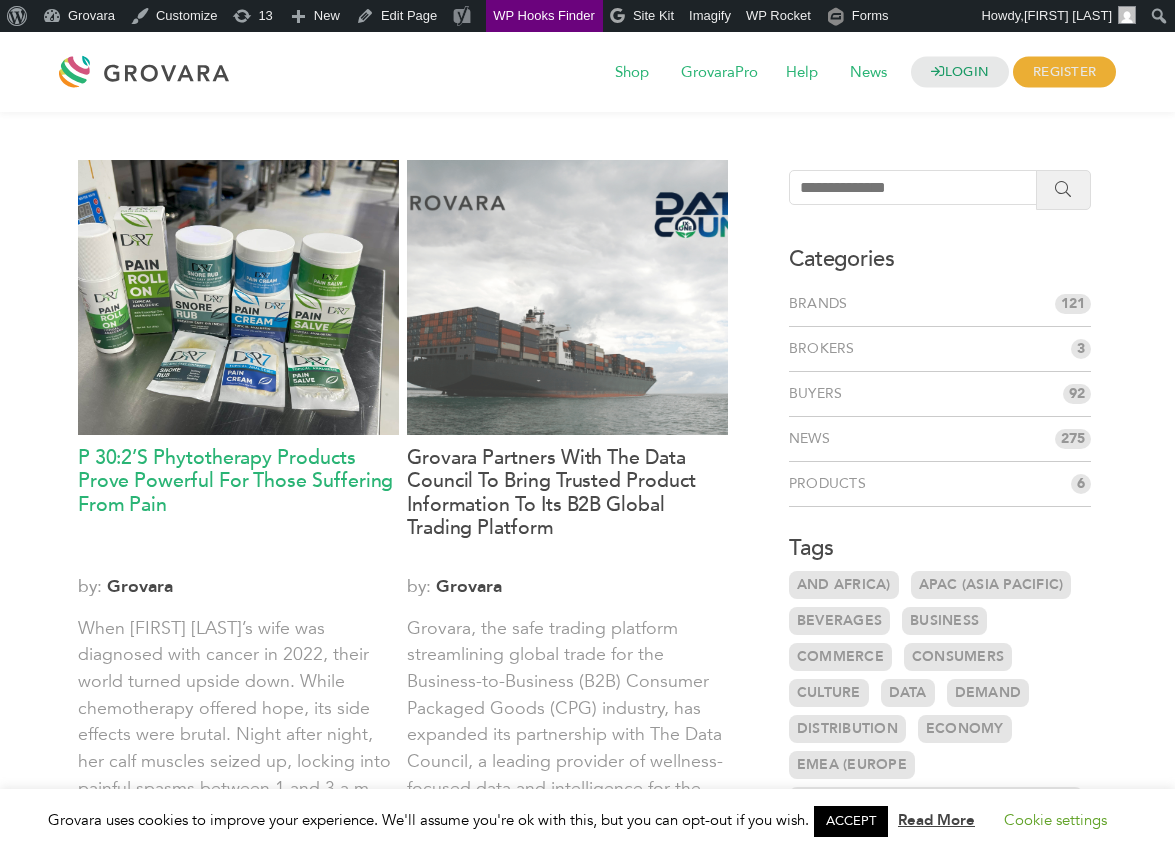 click on "P 30:2’s Phytotherapy Products Prove Powerful for Those Suffering From Pain" at bounding box center [238, 504] 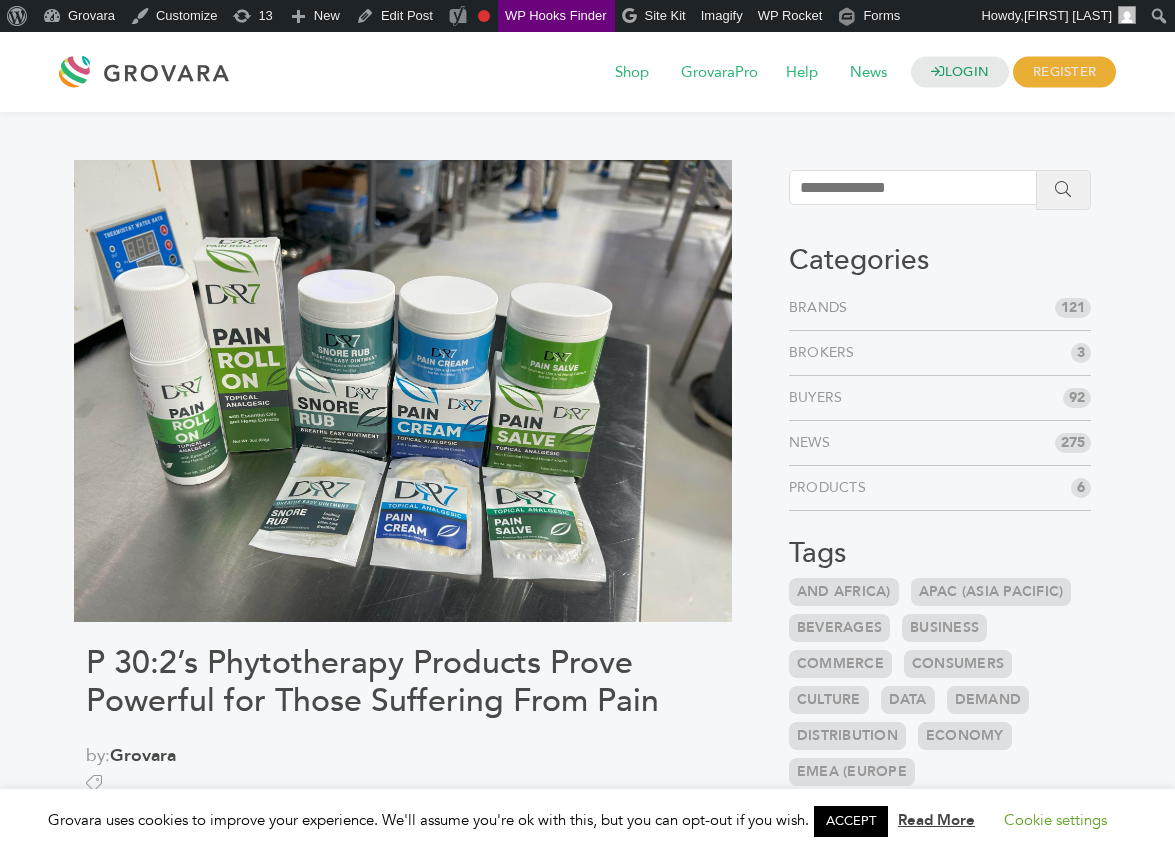 scroll, scrollTop: 0, scrollLeft: 0, axis: both 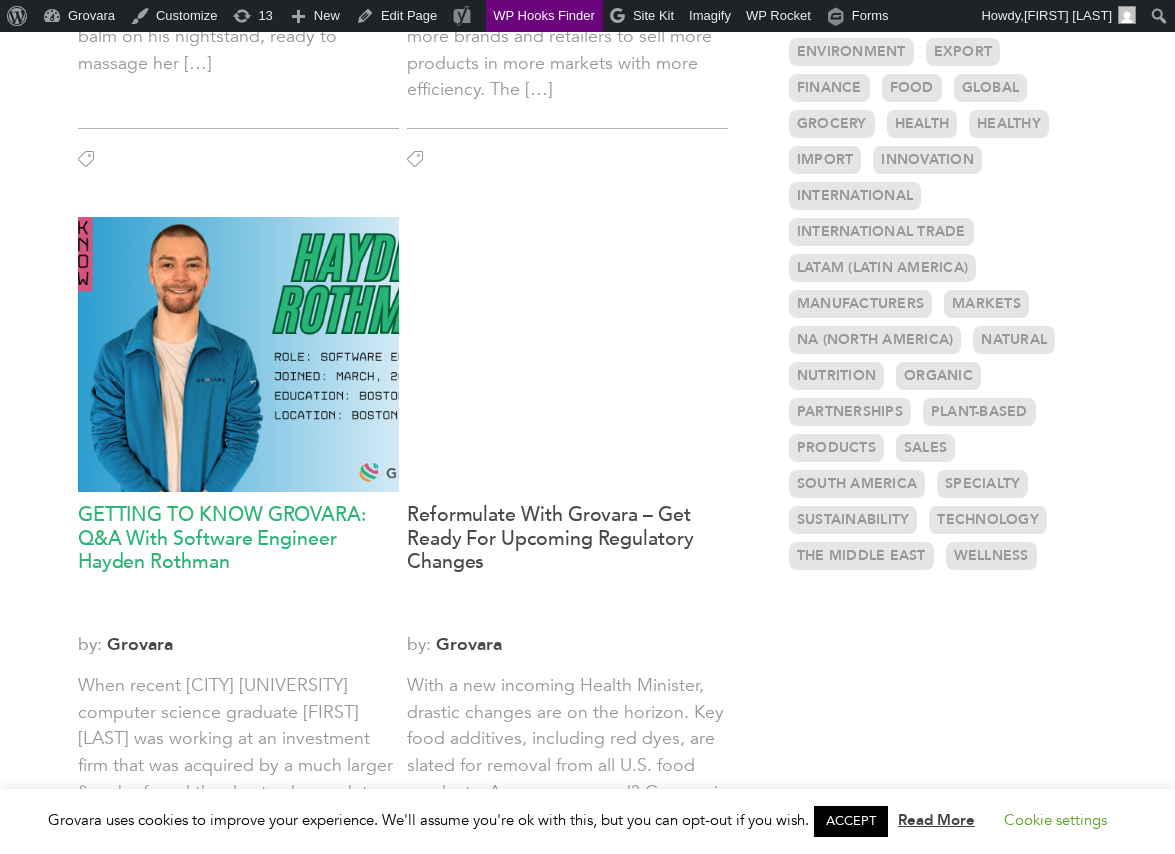 click on "GETTING TO KNOW GROVARA: Q&A With Software Engineer Hayden Rothman" at bounding box center [238, 561] 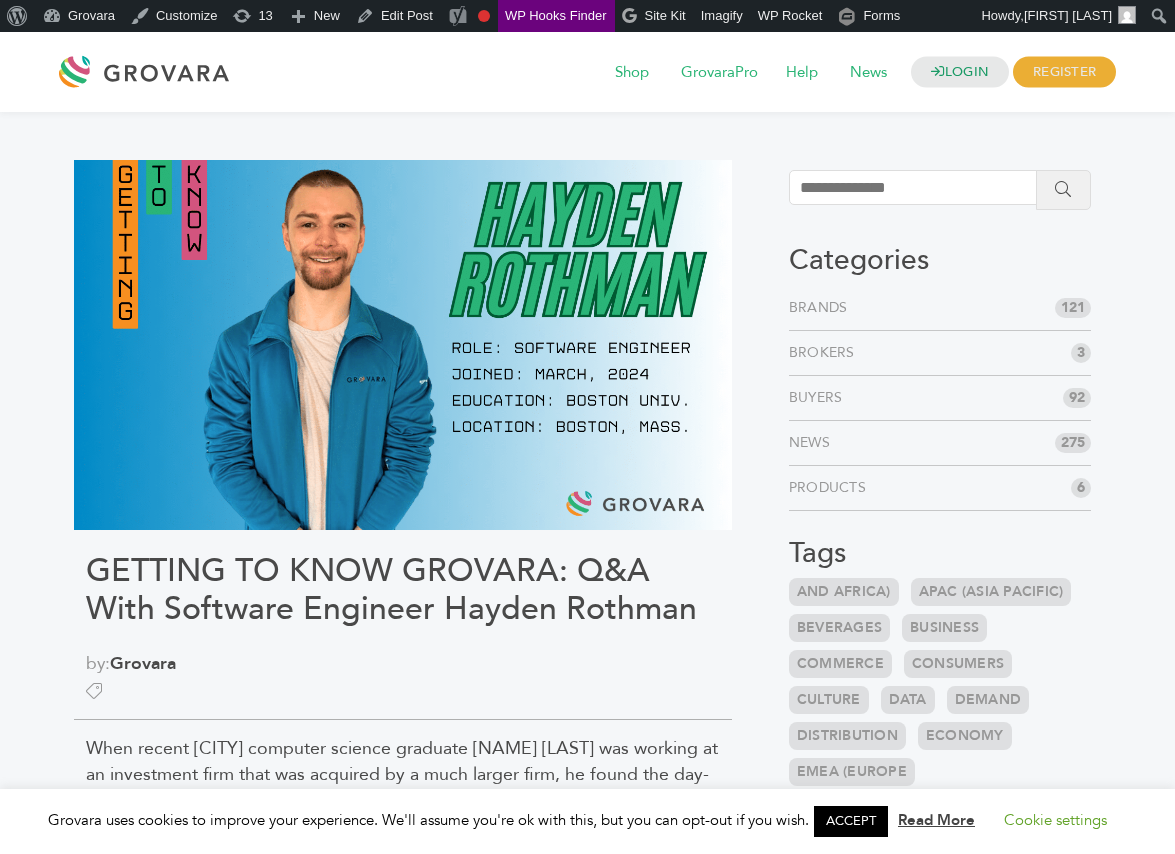 scroll, scrollTop: 0, scrollLeft: 0, axis: both 